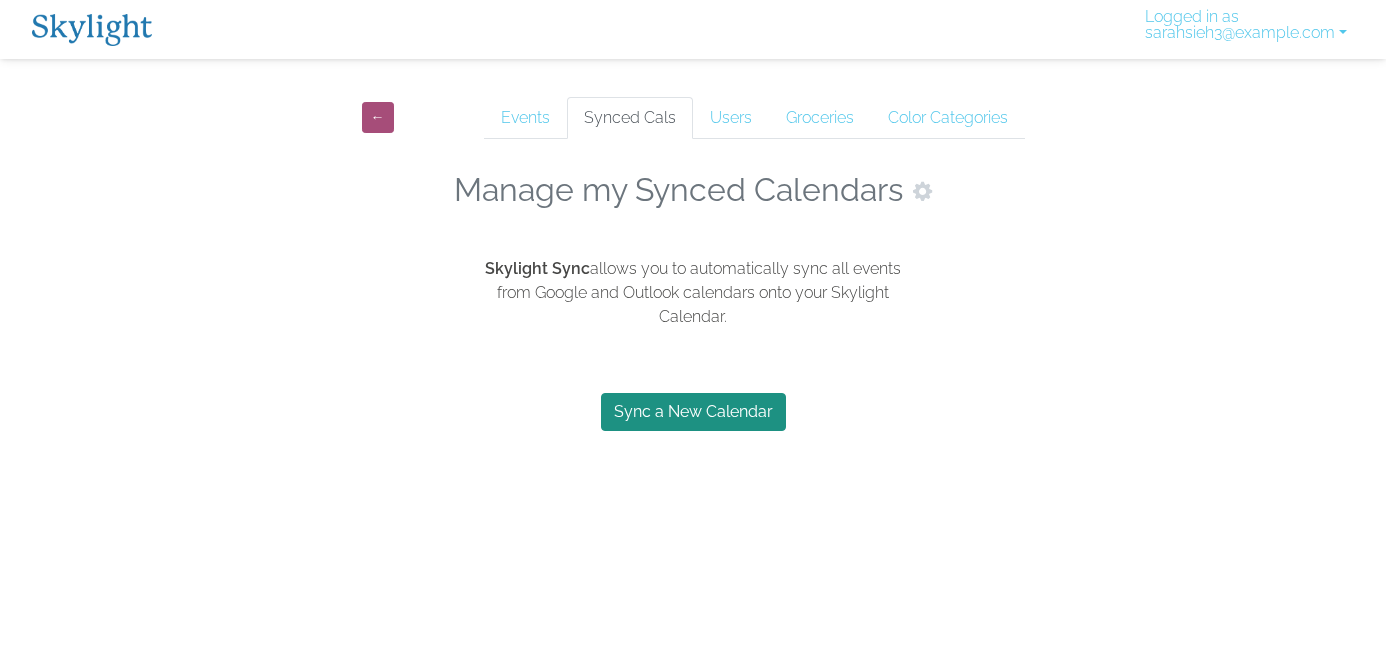 scroll, scrollTop: 0, scrollLeft: 0, axis: both 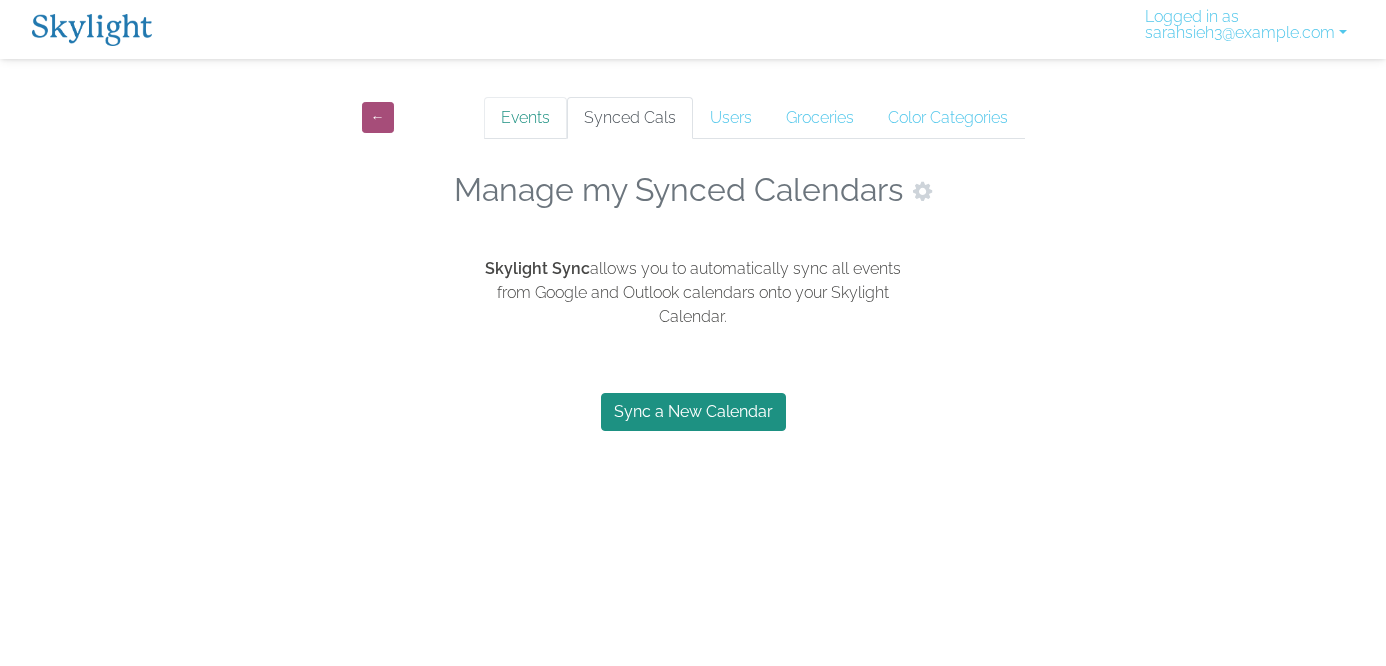 click on "Events" at bounding box center [525, 118] 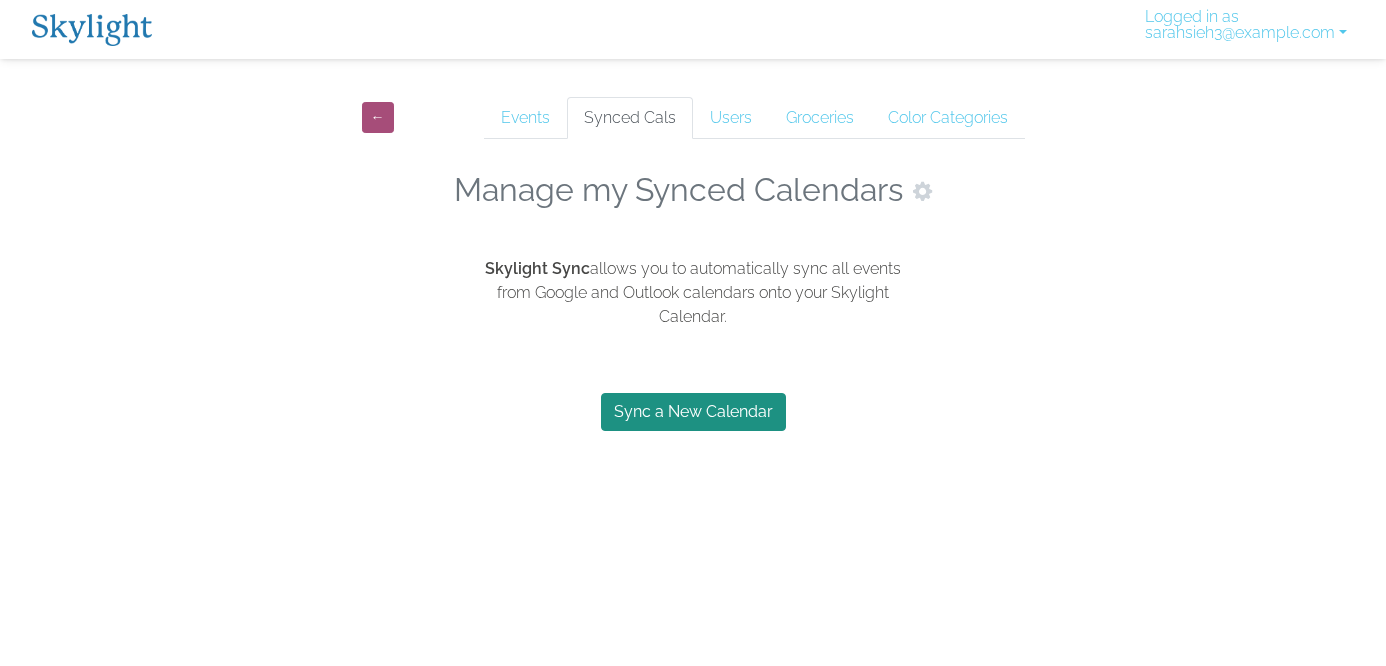 scroll, scrollTop: 0, scrollLeft: 0, axis: both 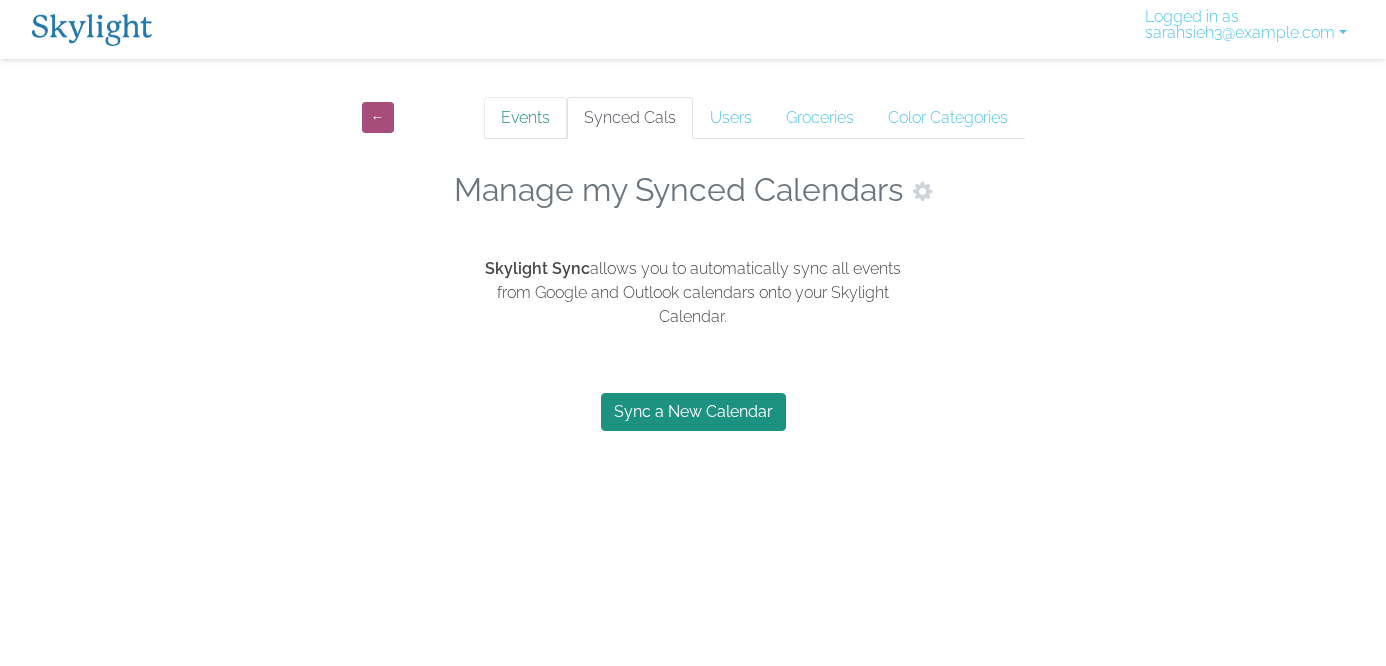 click on "Events" at bounding box center (525, 118) 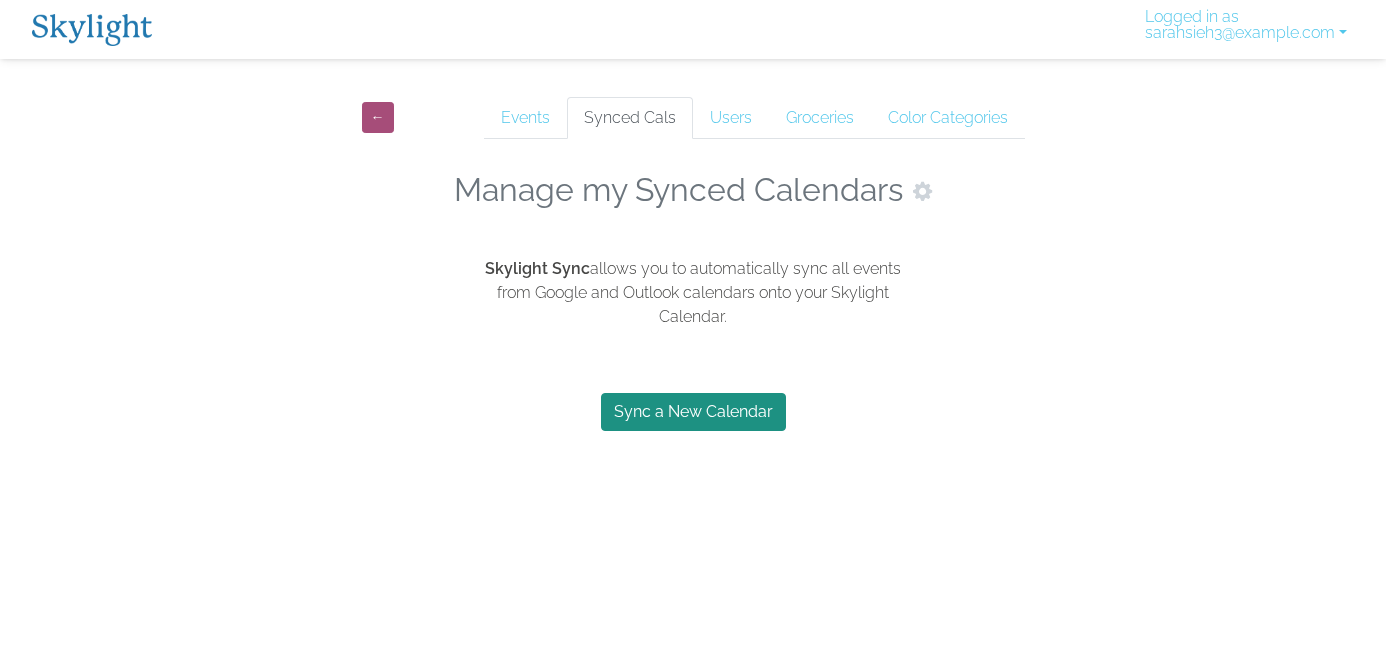 scroll, scrollTop: 0, scrollLeft: 0, axis: both 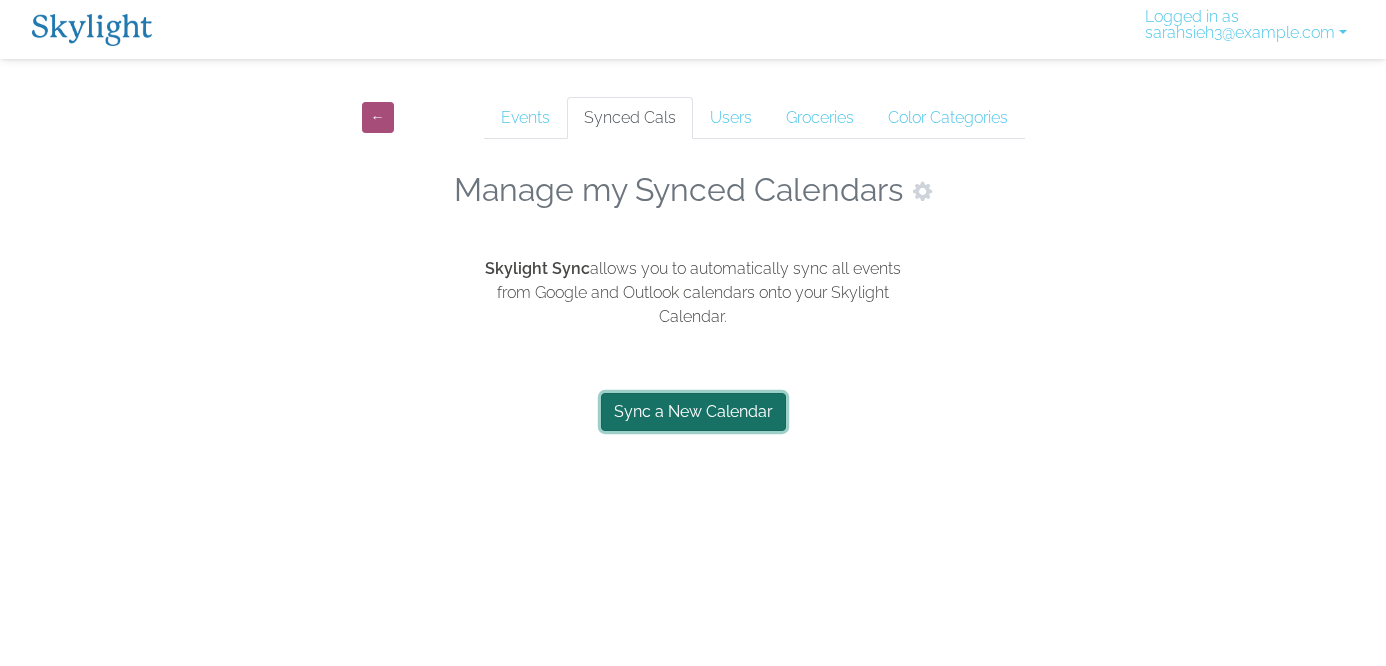 click on "Sync a New Calendar" at bounding box center [693, 412] 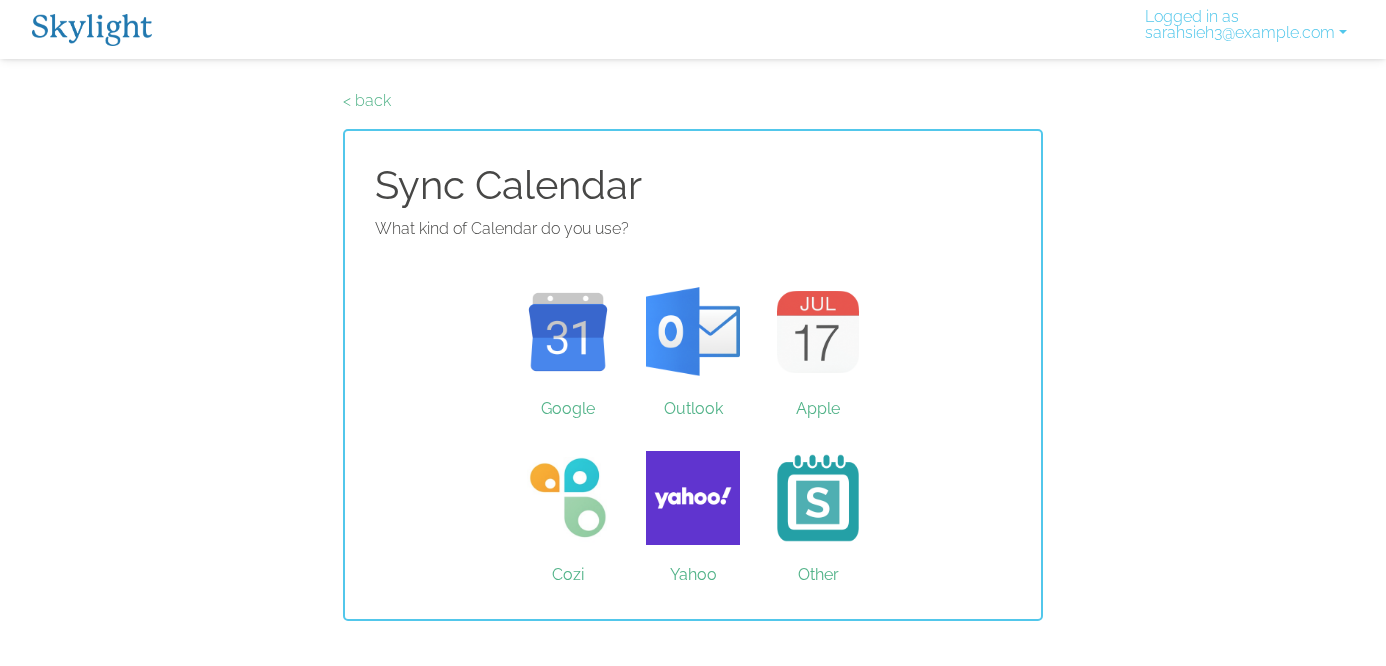 scroll, scrollTop: 0, scrollLeft: 0, axis: both 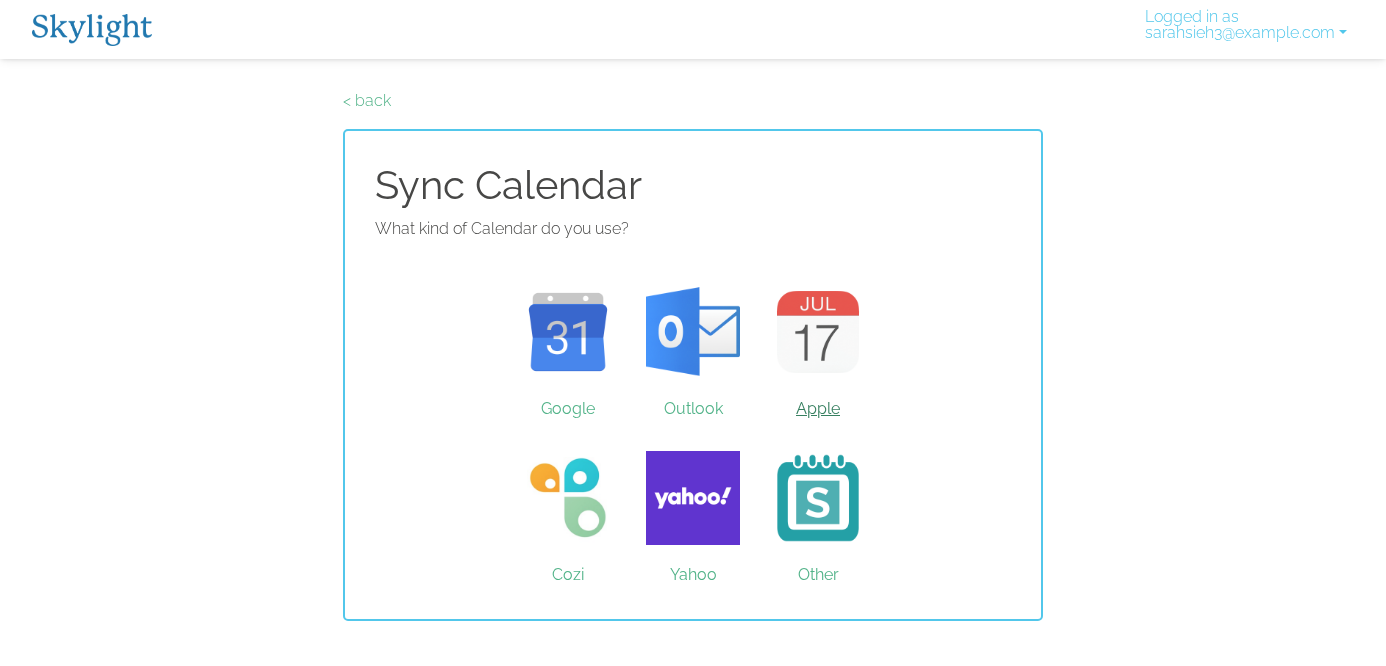 click on "Apple" at bounding box center [818, 332] 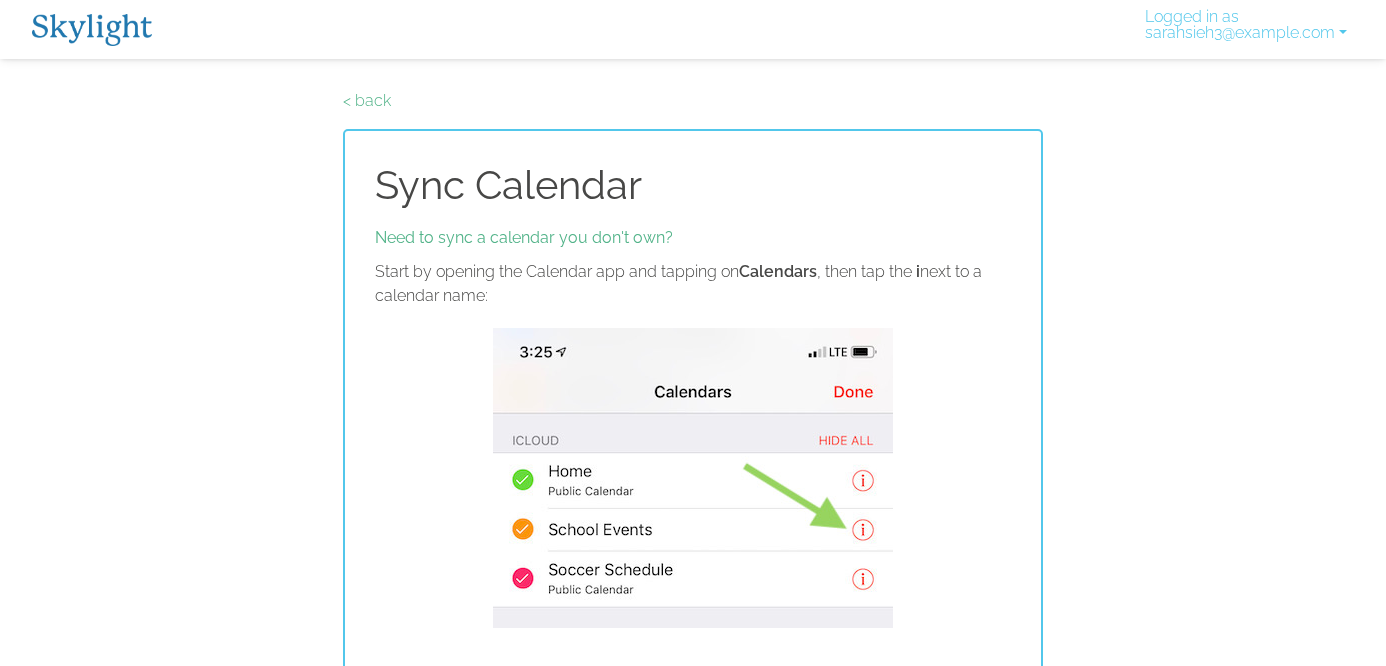 scroll, scrollTop: 88, scrollLeft: 0, axis: vertical 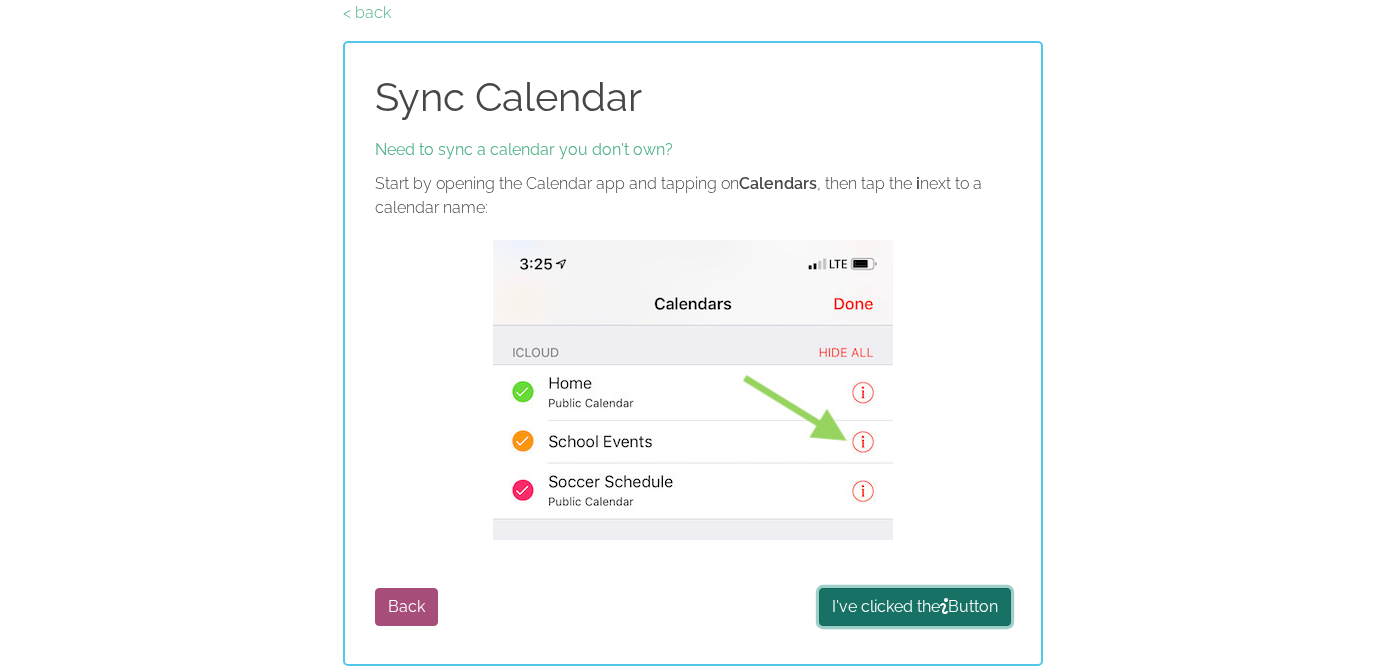 click on "I've clicked the   Button" at bounding box center (915, 607) 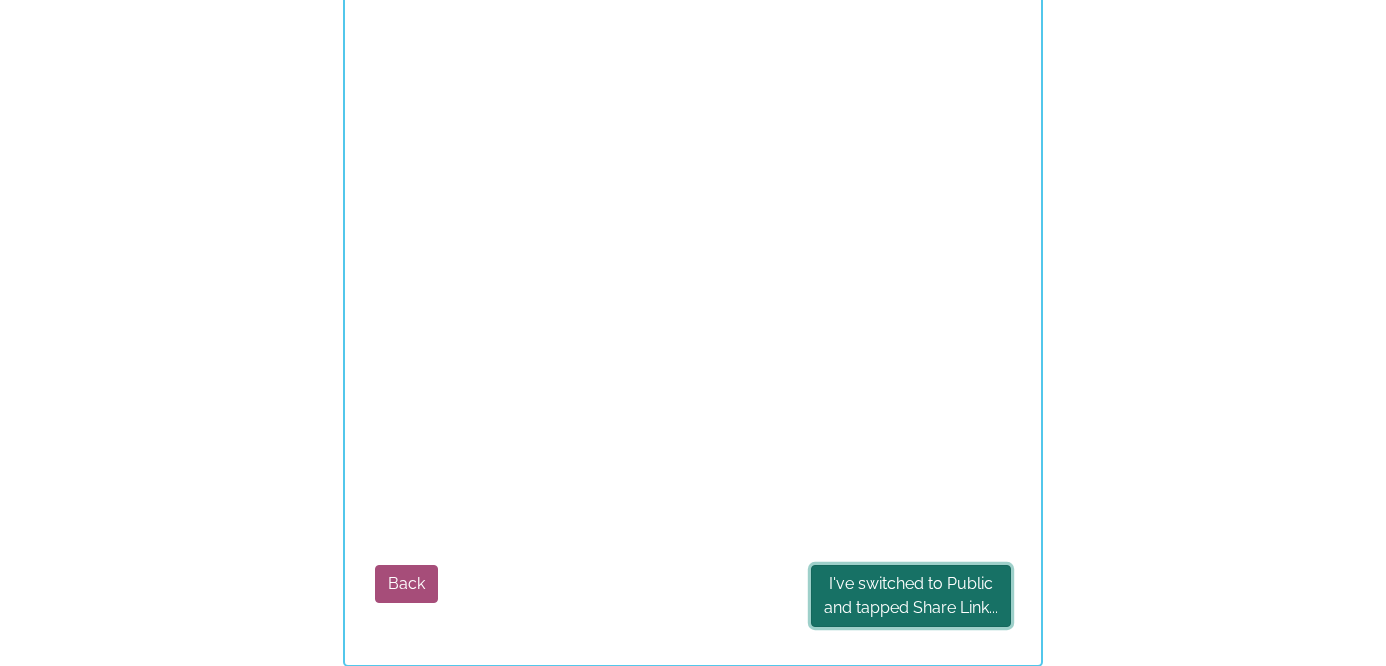 scroll, scrollTop: 611, scrollLeft: 0, axis: vertical 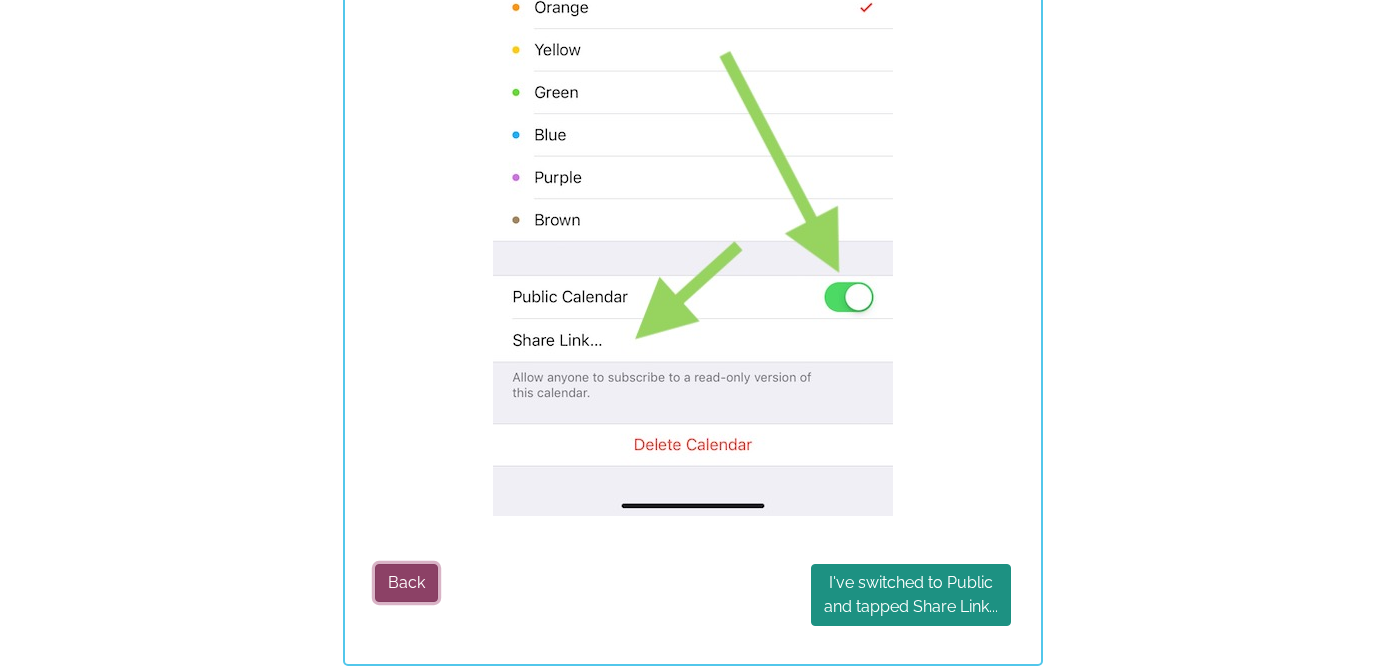 click on "Back" at bounding box center (406, 583) 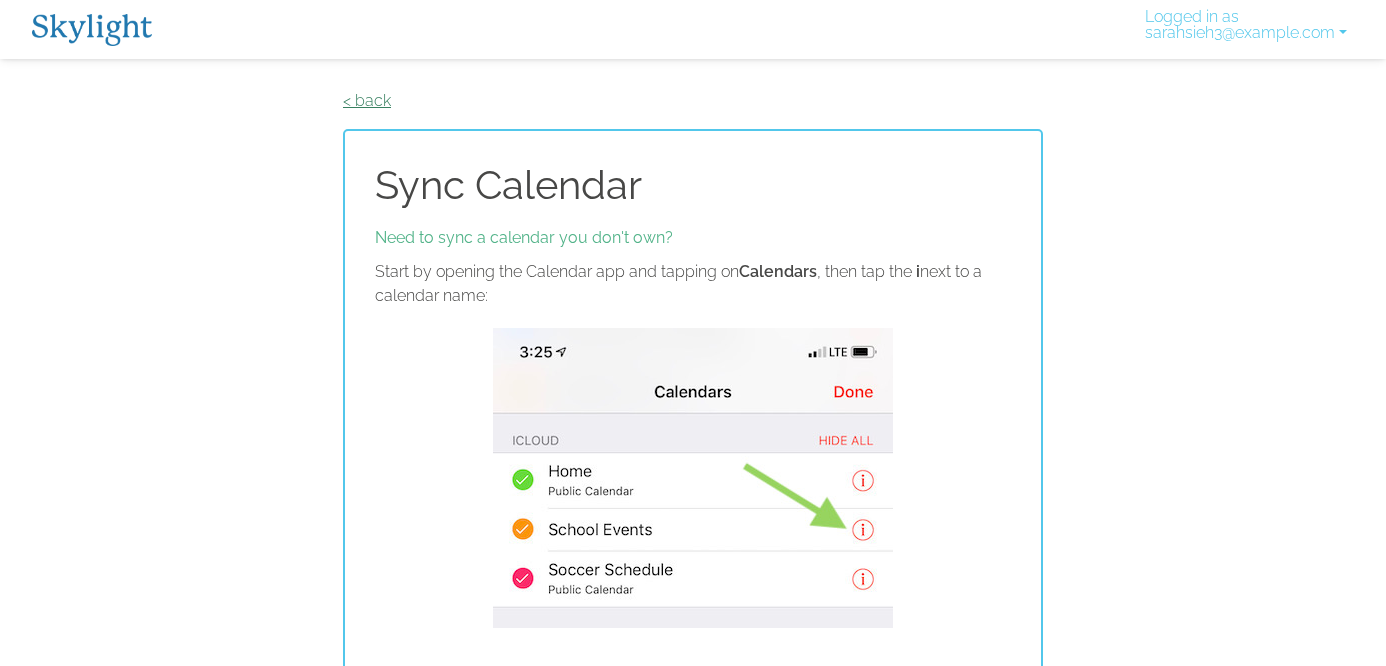 click on "< back" at bounding box center [367, 100] 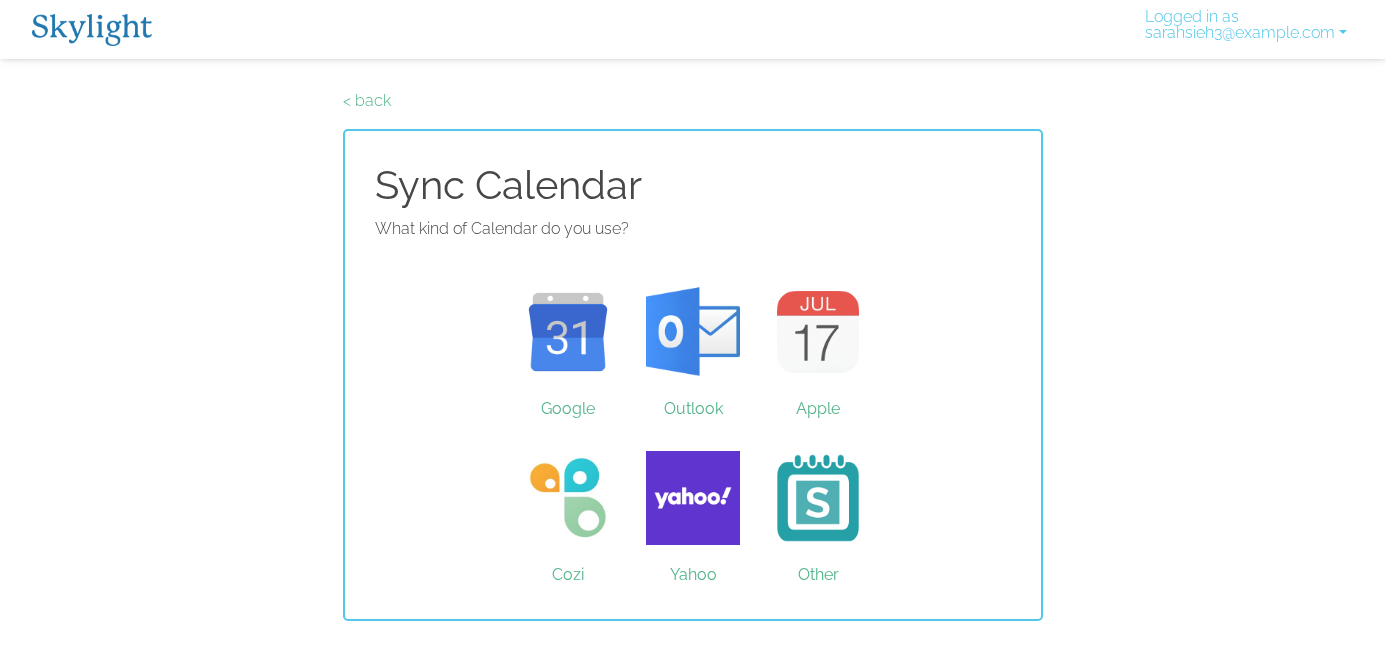 click on "< back" at bounding box center (367, 100) 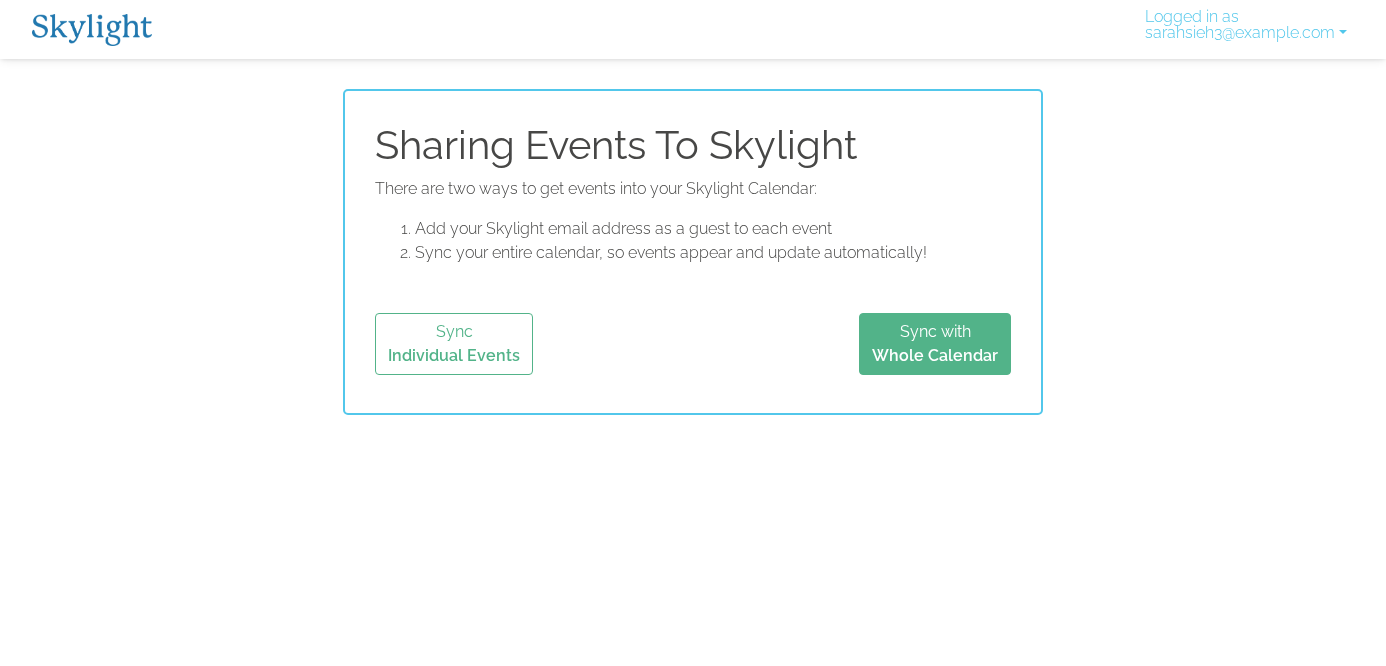 click at bounding box center [92, 30] 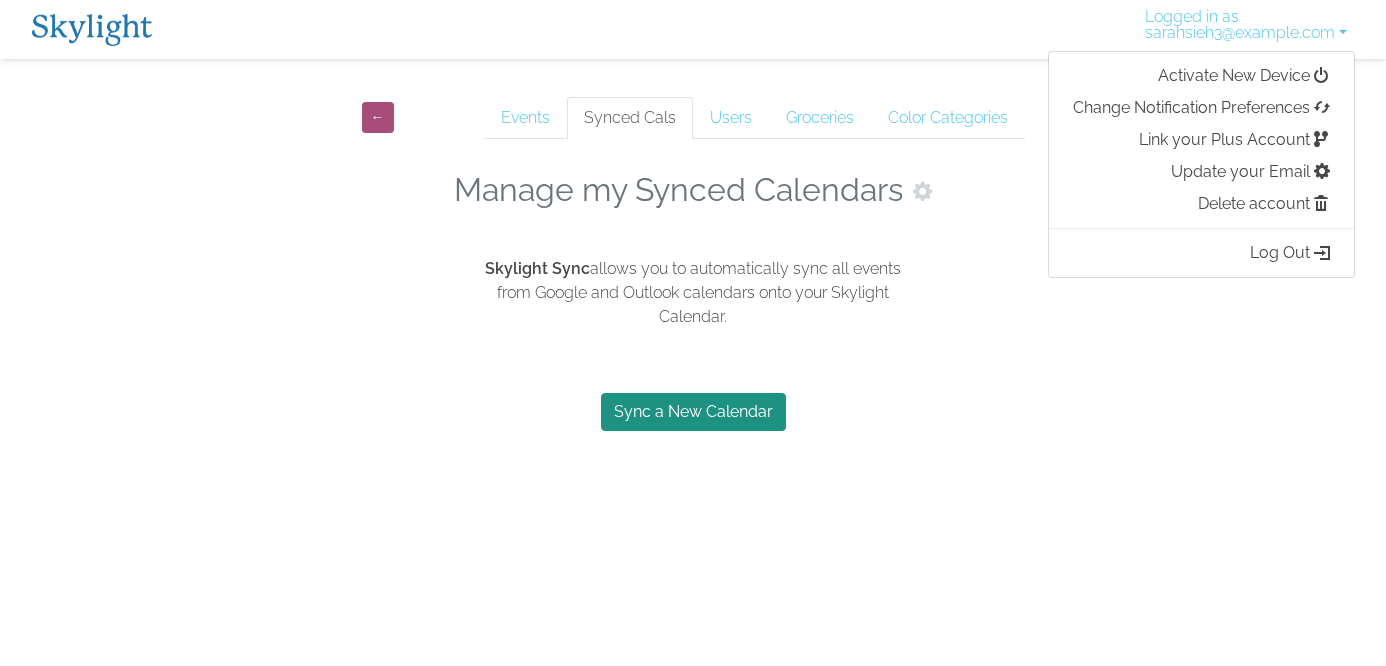 scroll, scrollTop: 0, scrollLeft: 0, axis: both 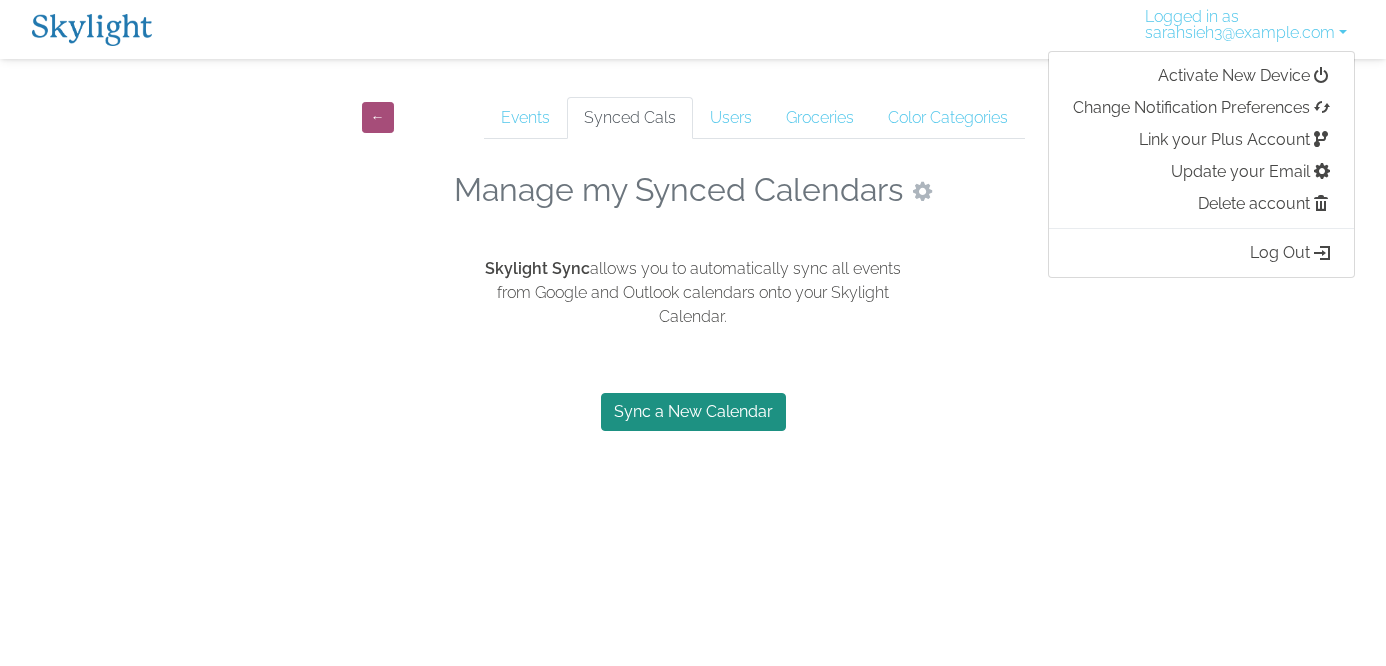 click at bounding box center (922, 191) 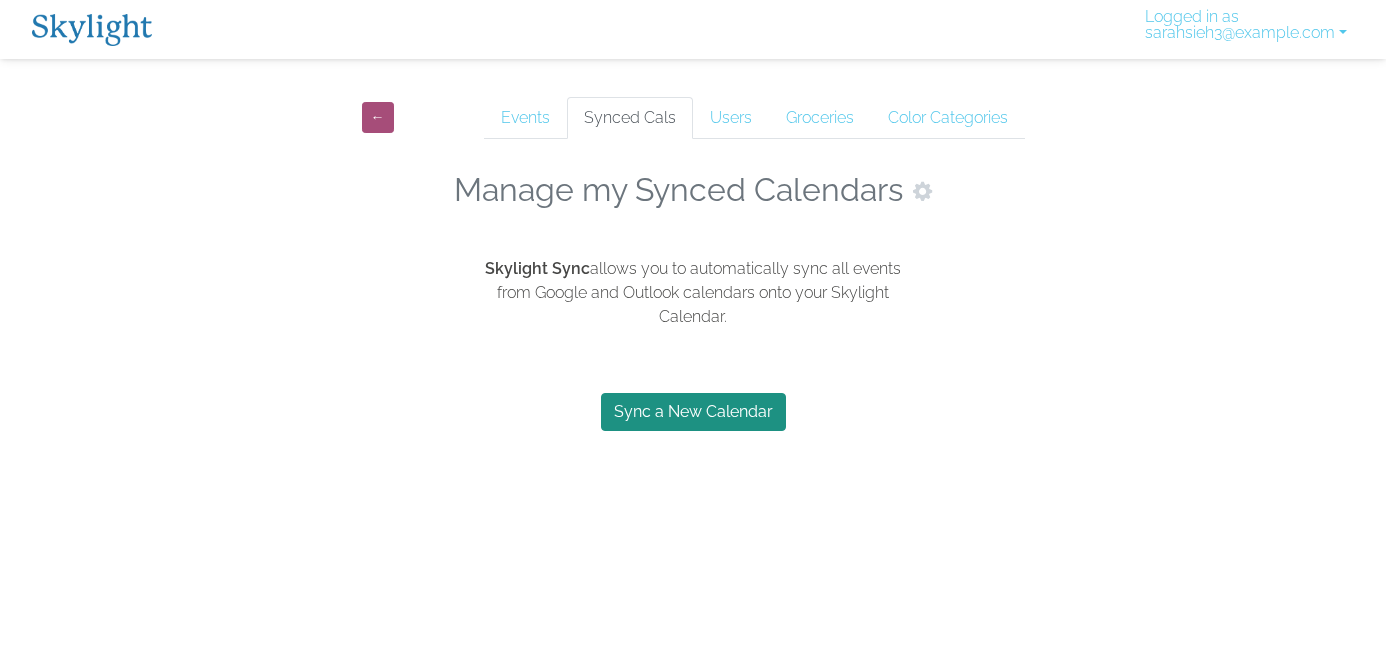 scroll, scrollTop: 0, scrollLeft: 0, axis: both 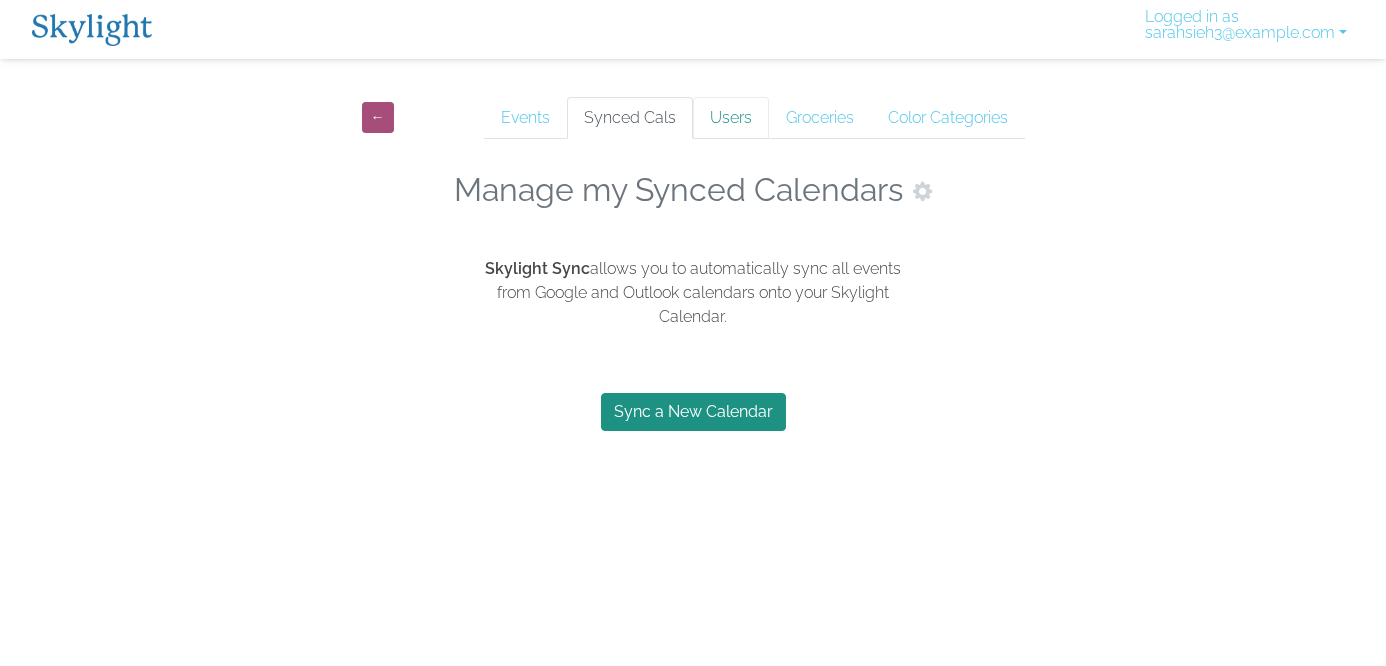 click on "Users" at bounding box center [731, 118] 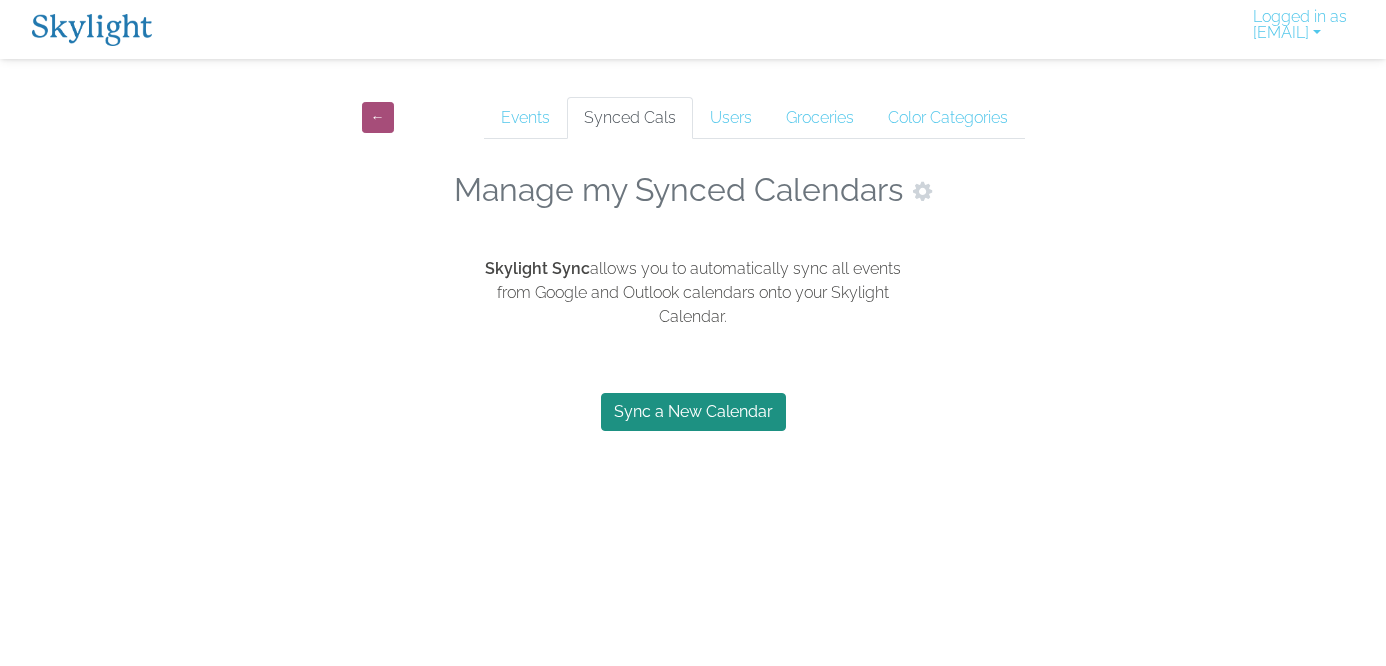 scroll, scrollTop: 0, scrollLeft: 0, axis: both 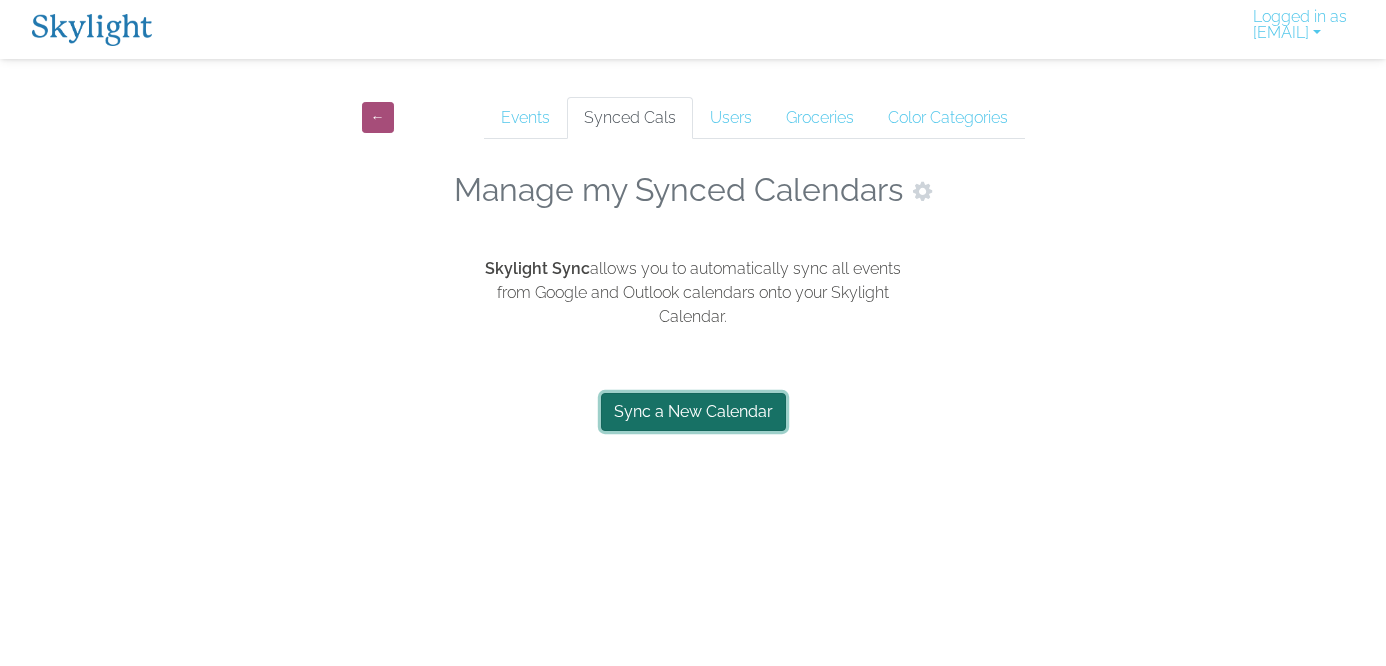 click on "Sync a New Calendar" at bounding box center [693, 412] 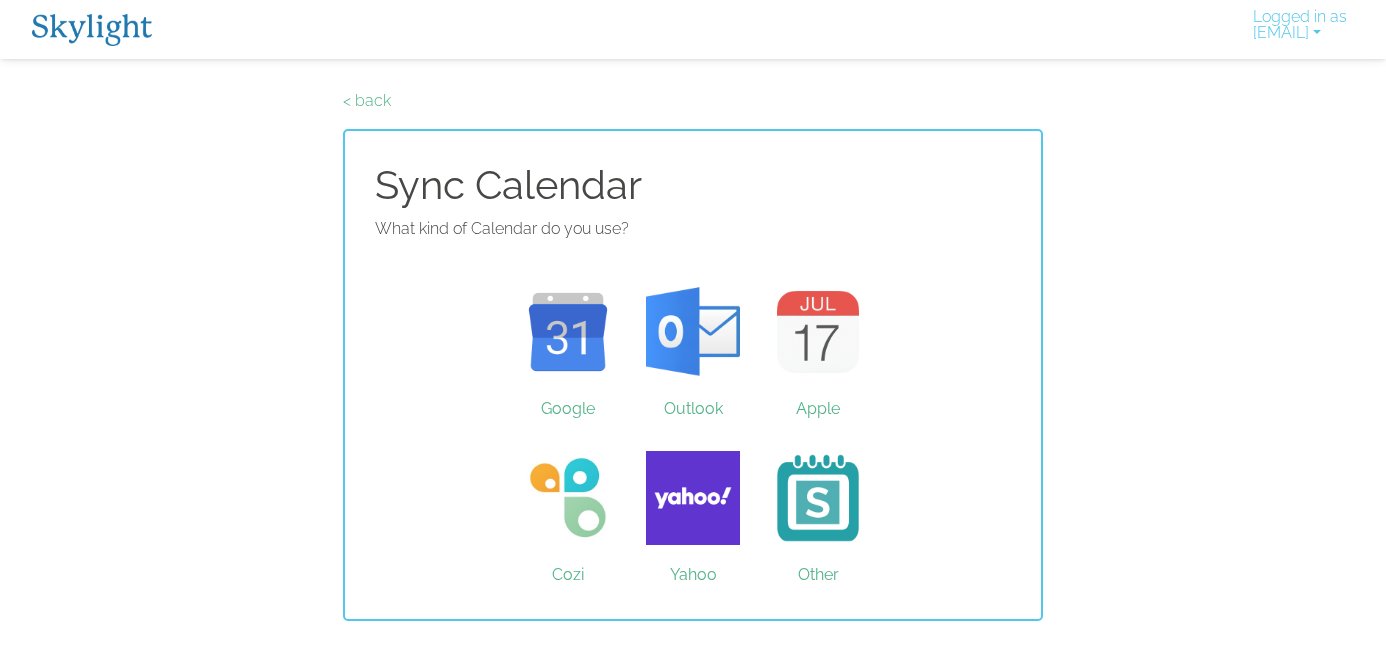 scroll, scrollTop: 0, scrollLeft: 0, axis: both 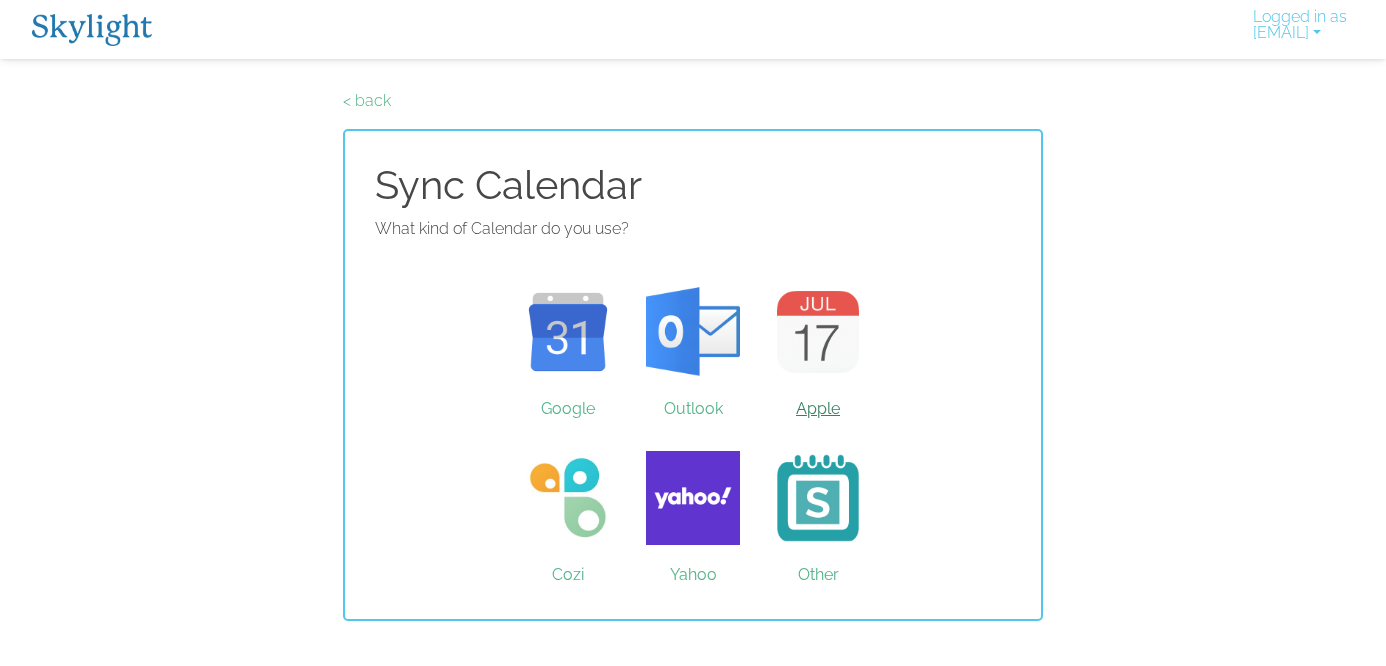 click on "Apple" at bounding box center (818, 332) 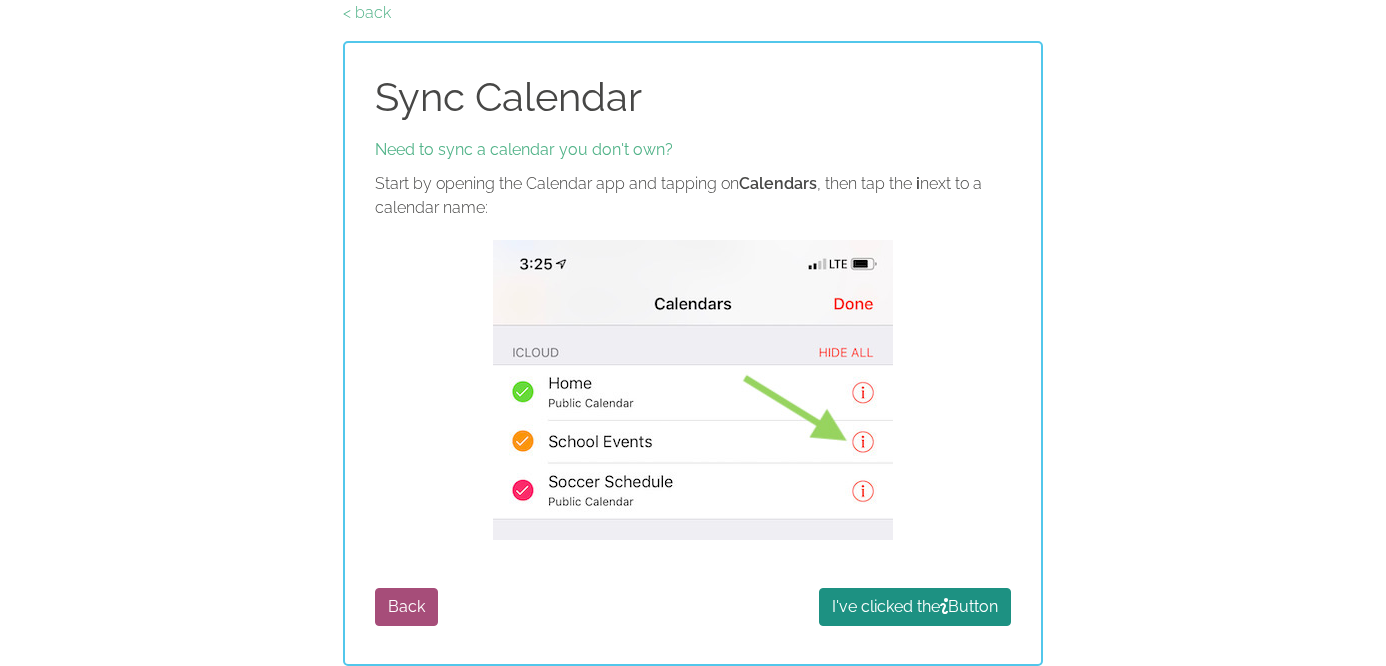 scroll, scrollTop: 84, scrollLeft: 0, axis: vertical 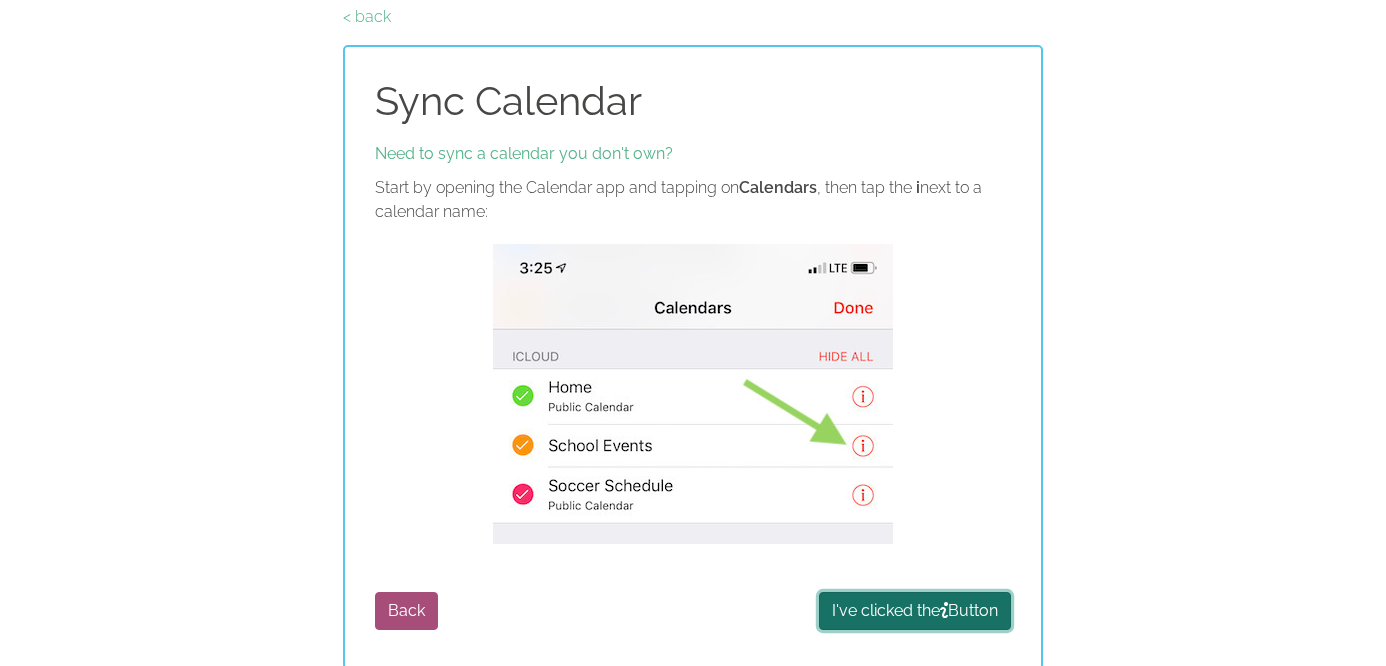 click on "I've clicked the   Button" at bounding box center [915, 611] 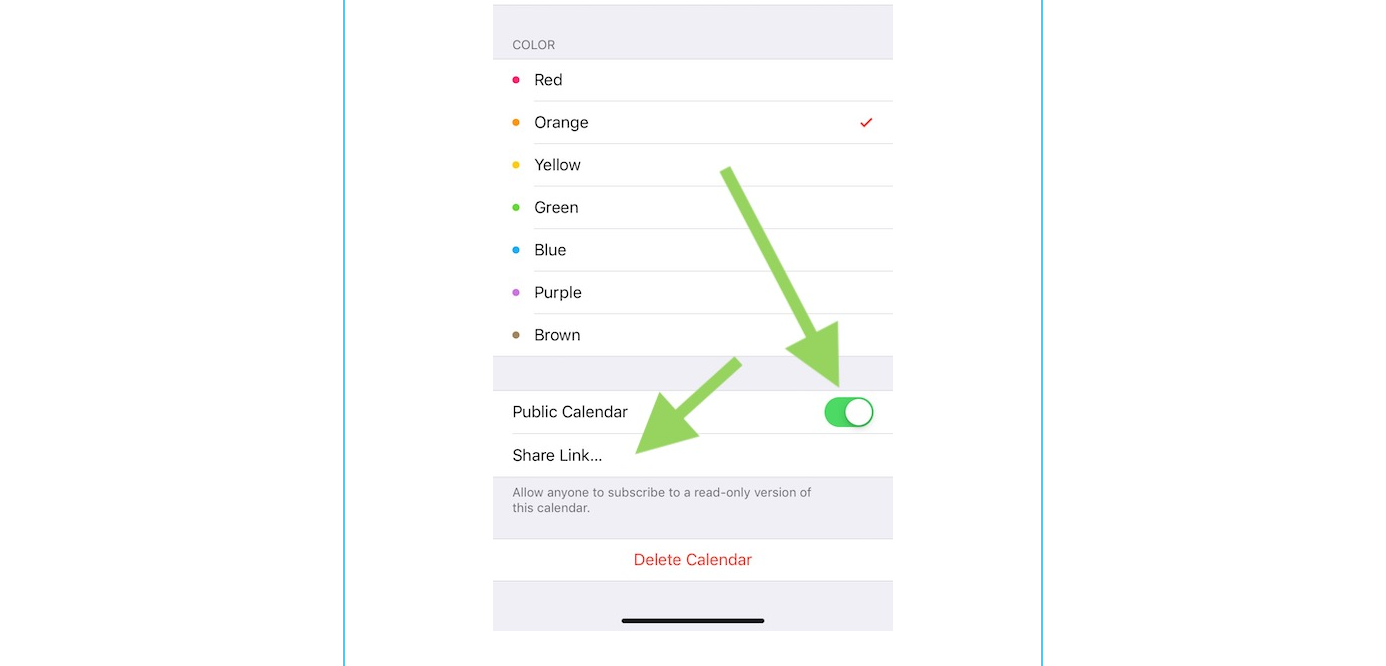 scroll, scrollTop: 611, scrollLeft: 0, axis: vertical 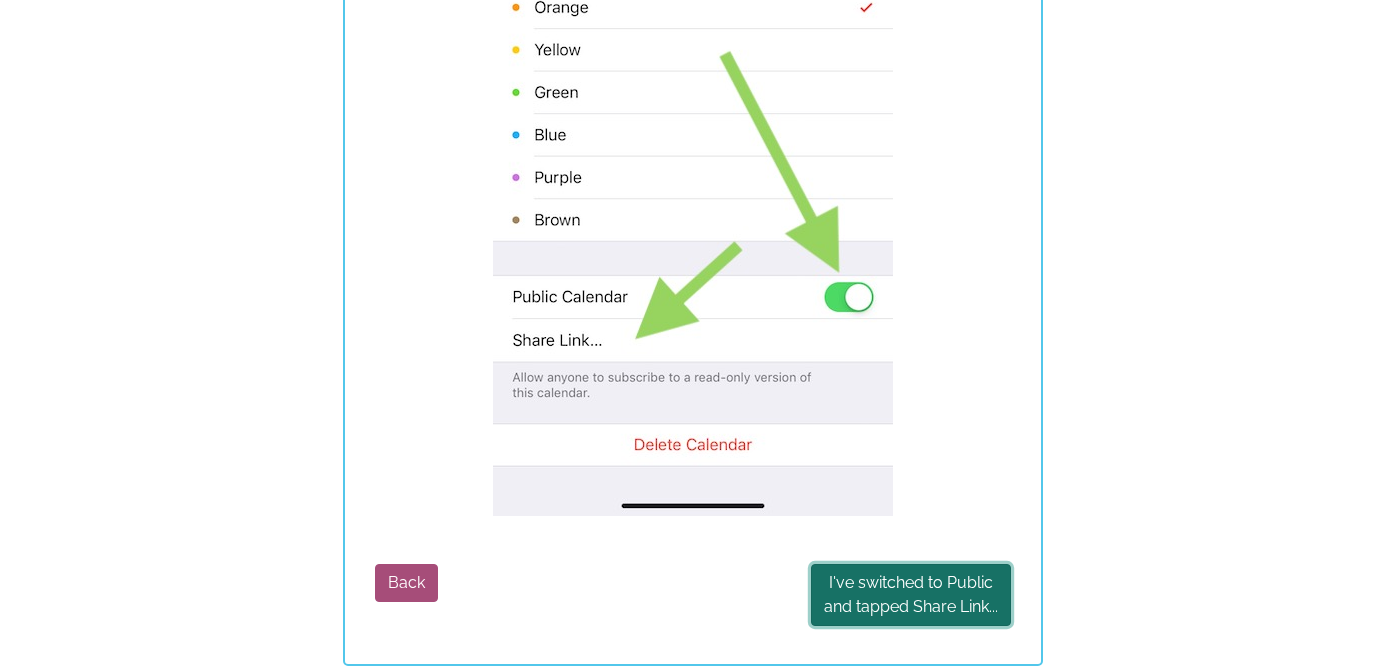 click on "I've switched to Public and tapped Share Link..." at bounding box center (911, 595) 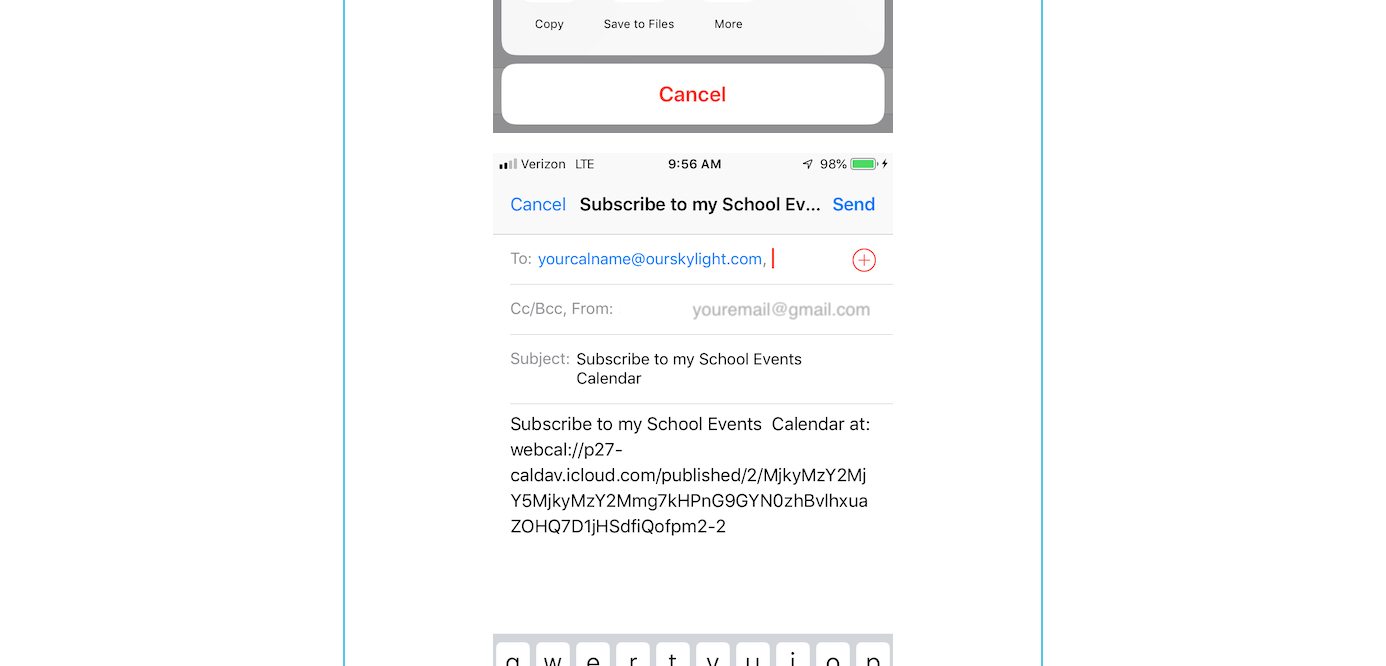 scroll, scrollTop: 1291, scrollLeft: 0, axis: vertical 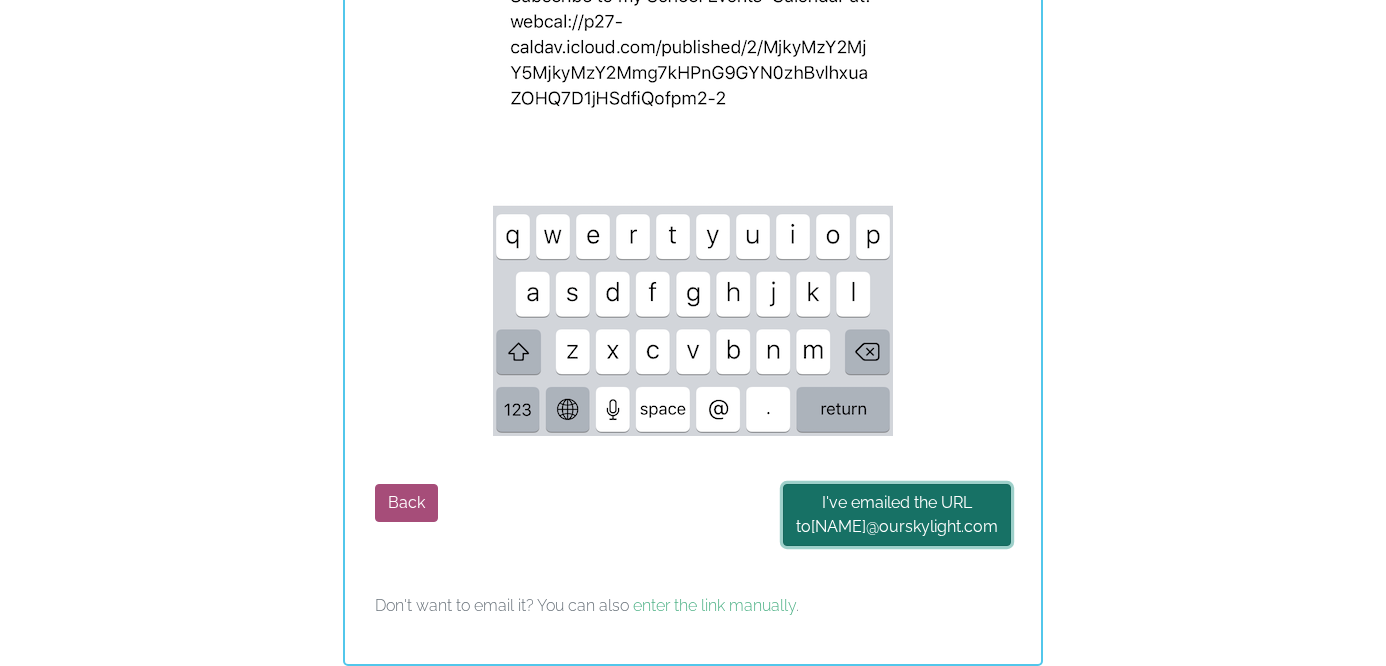 click on "I've emailed the URL to  siehfamily @ourskylight.com" at bounding box center (897, 515) 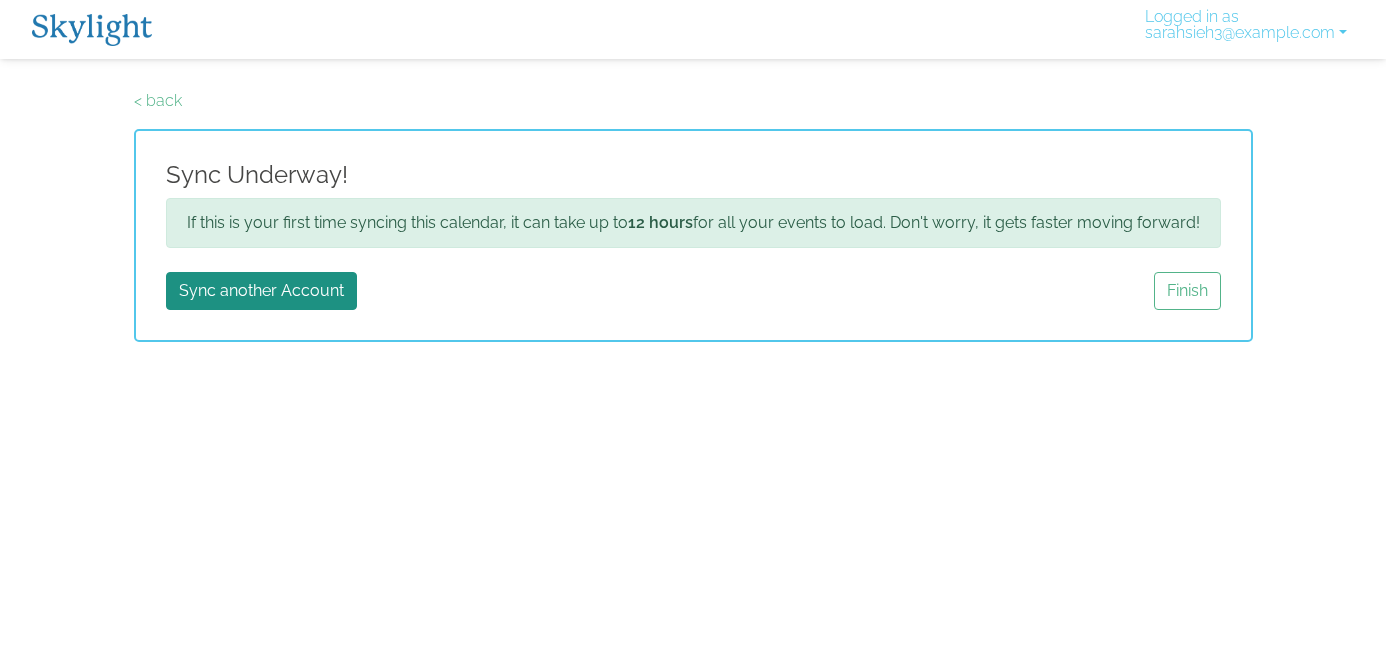 scroll, scrollTop: 0, scrollLeft: 0, axis: both 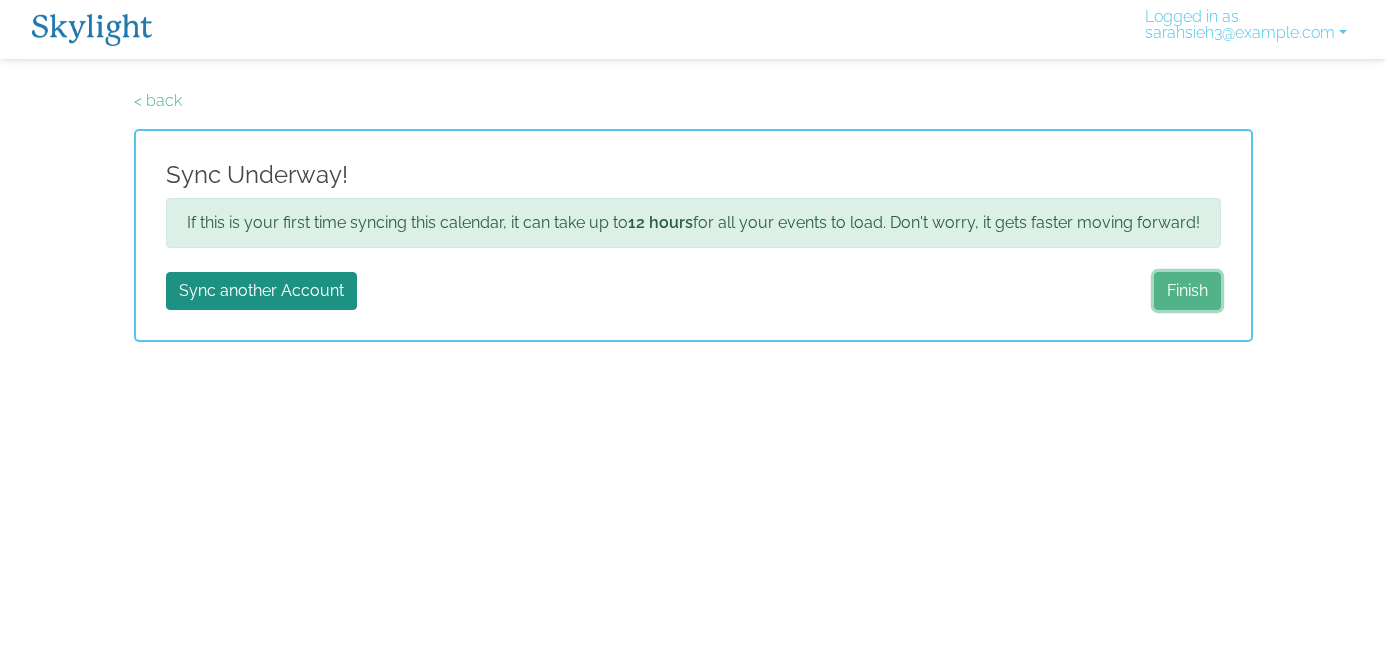 click on "Finish" at bounding box center (1187, 291) 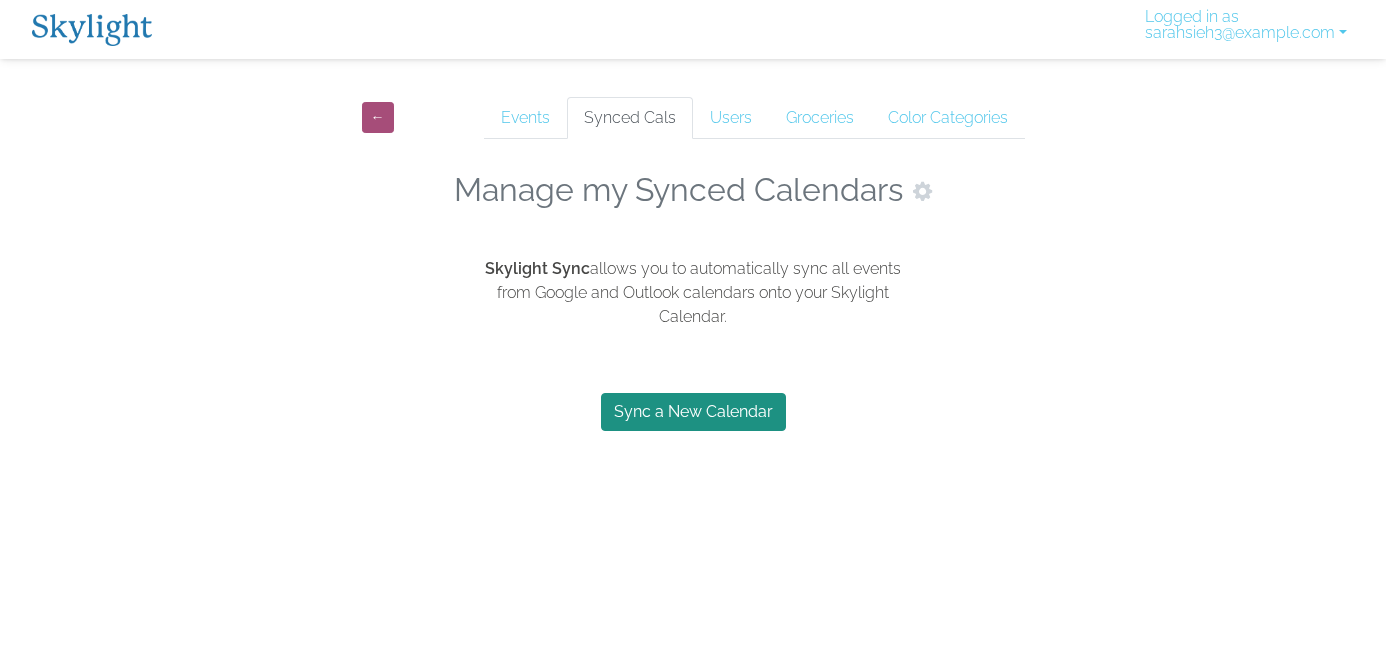scroll, scrollTop: 0, scrollLeft: 0, axis: both 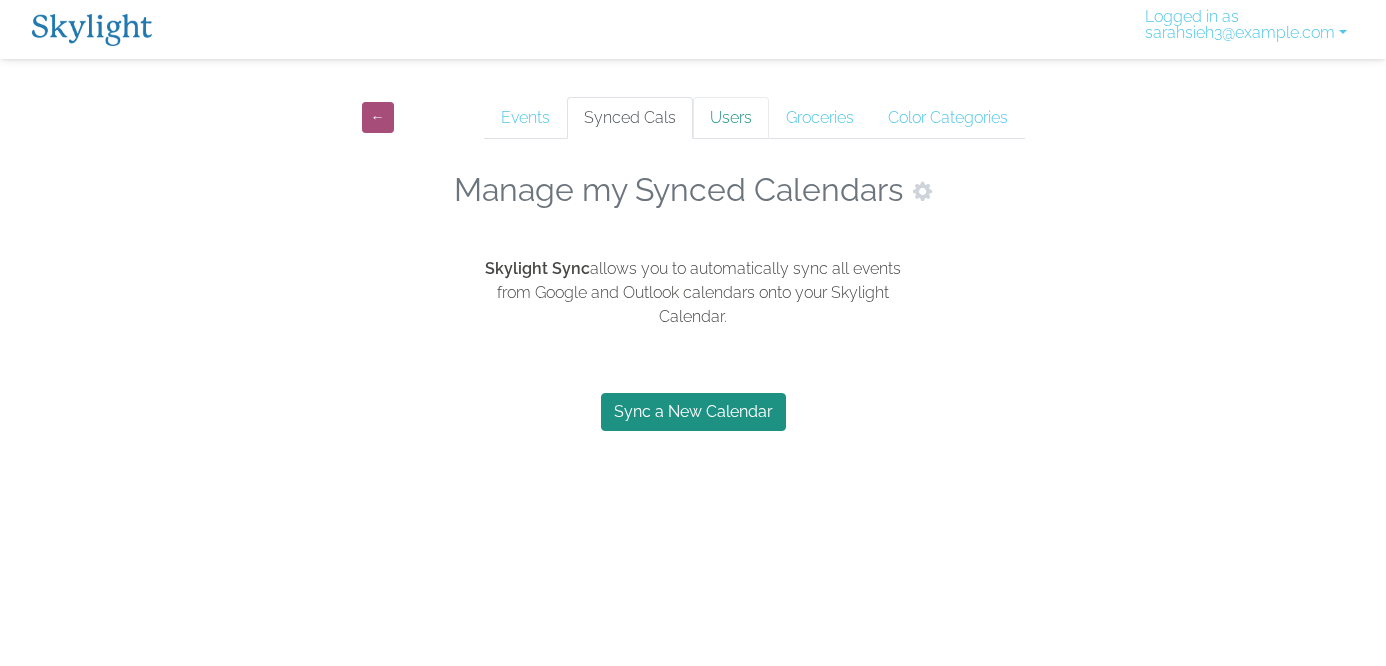 click on "Users" at bounding box center [731, 118] 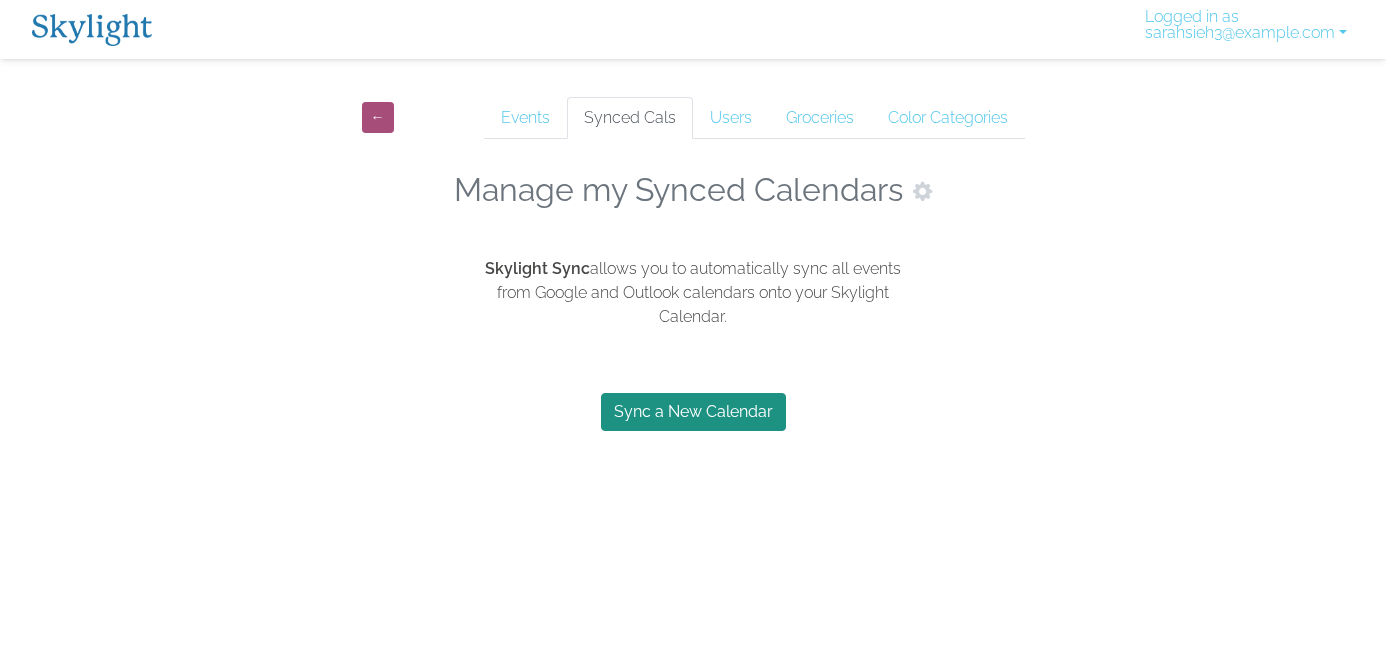 scroll, scrollTop: 0, scrollLeft: 0, axis: both 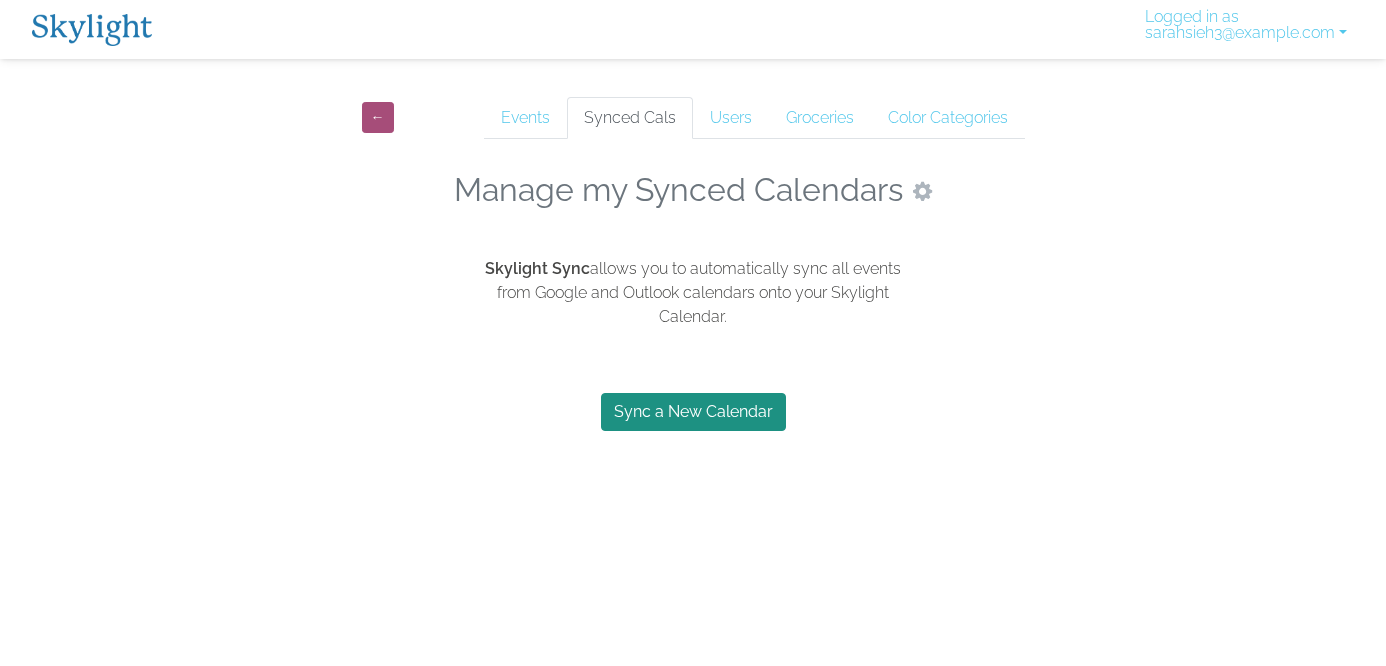 click at bounding box center [922, 191] 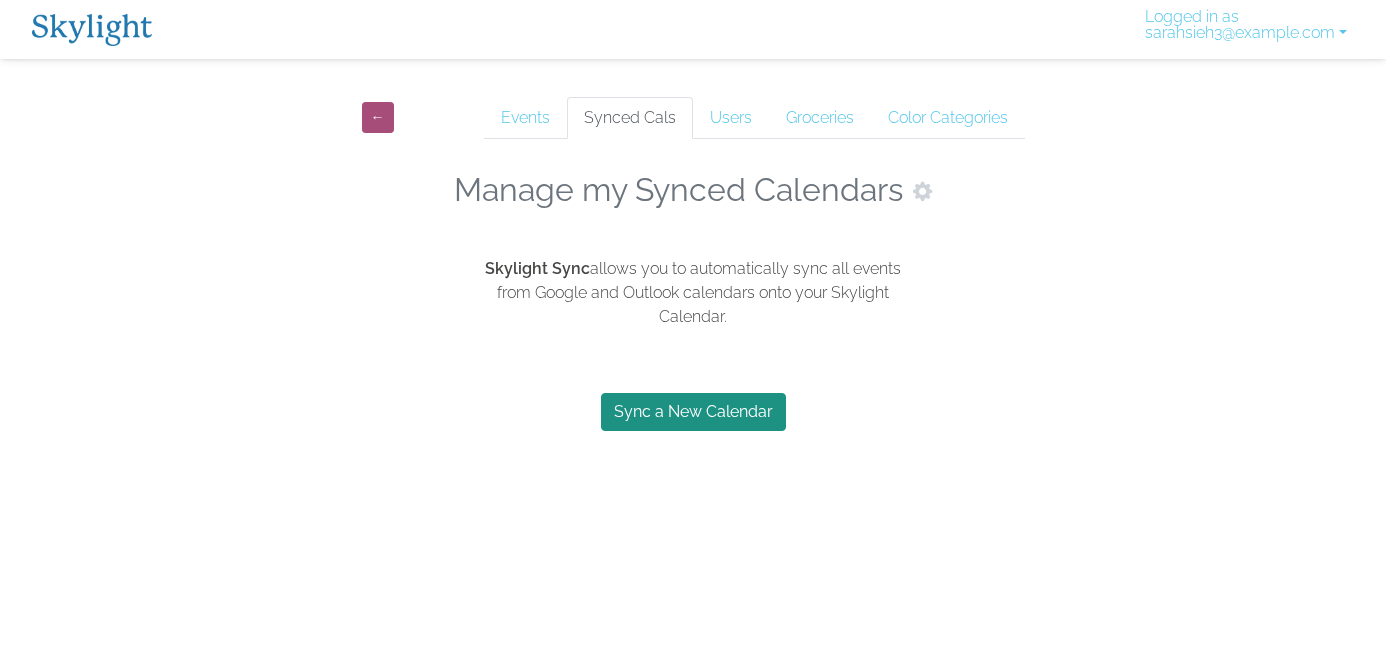 scroll, scrollTop: 0, scrollLeft: 0, axis: both 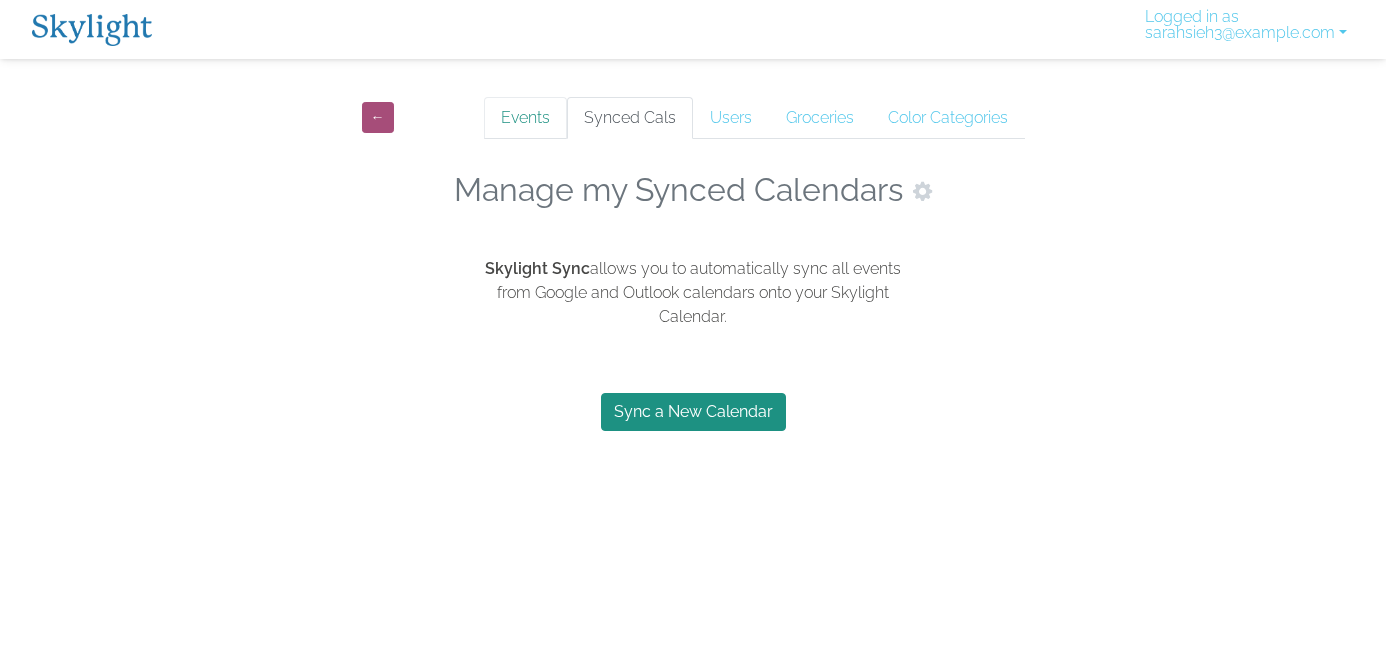 click on "Events" at bounding box center [525, 118] 